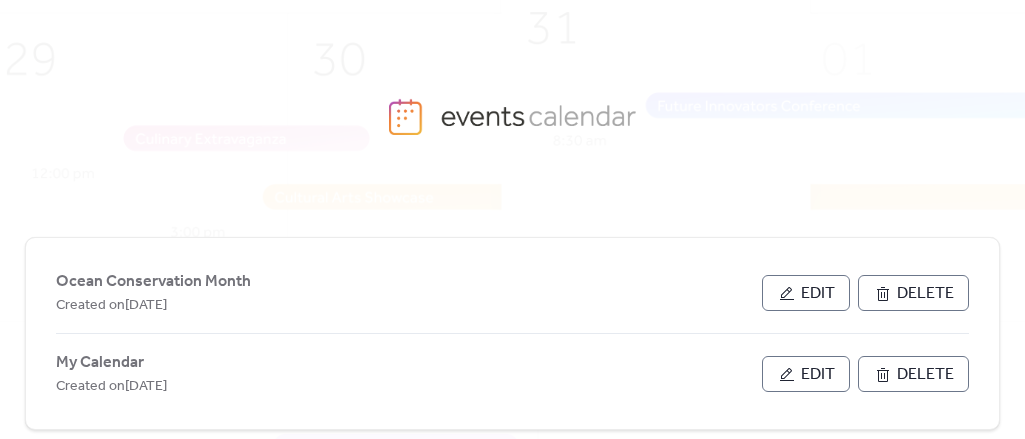 scroll, scrollTop: 92, scrollLeft: 0, axis: vertical 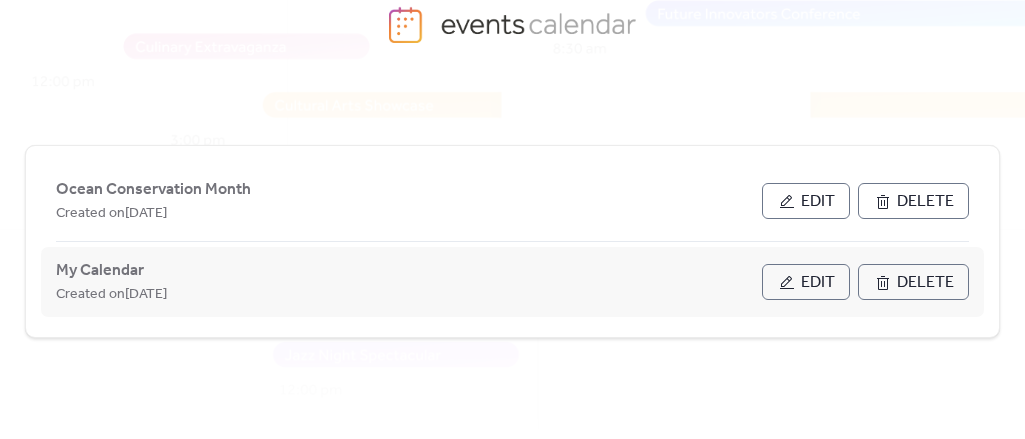 click on "Edit" at bounding box center (818, 283) 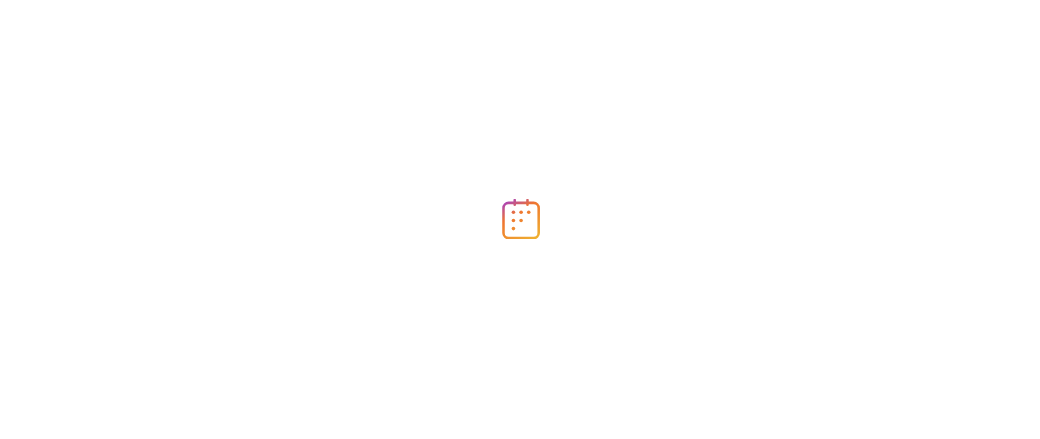 scroll, scrollTop: 0, scrollLeft: 0, axis: both 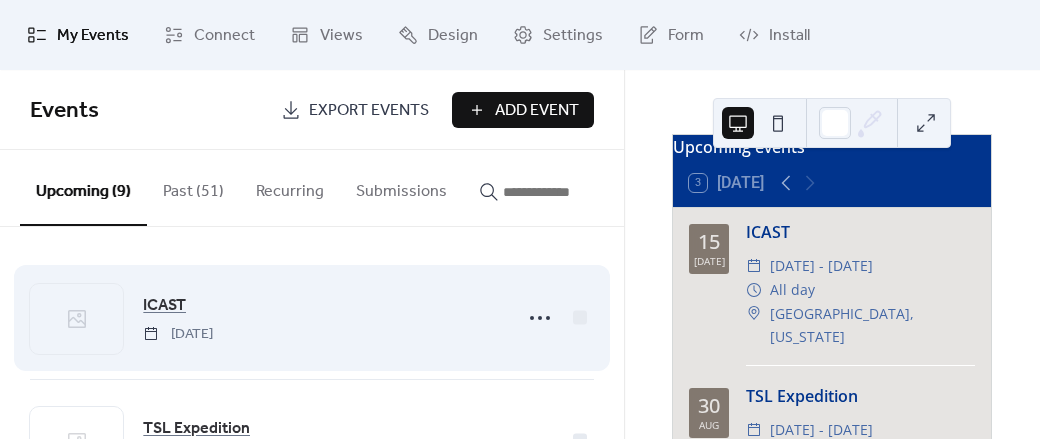click on "ICAST [DATE]" at bounding box center [321, 318] 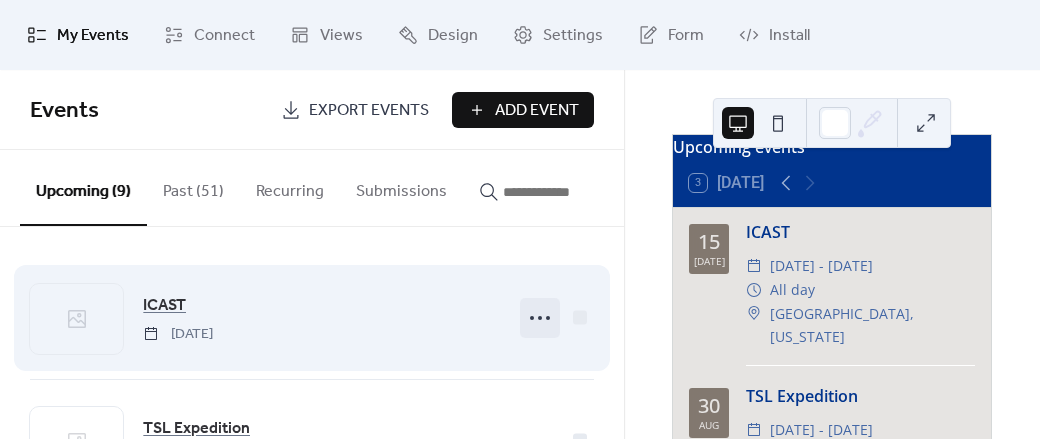 click 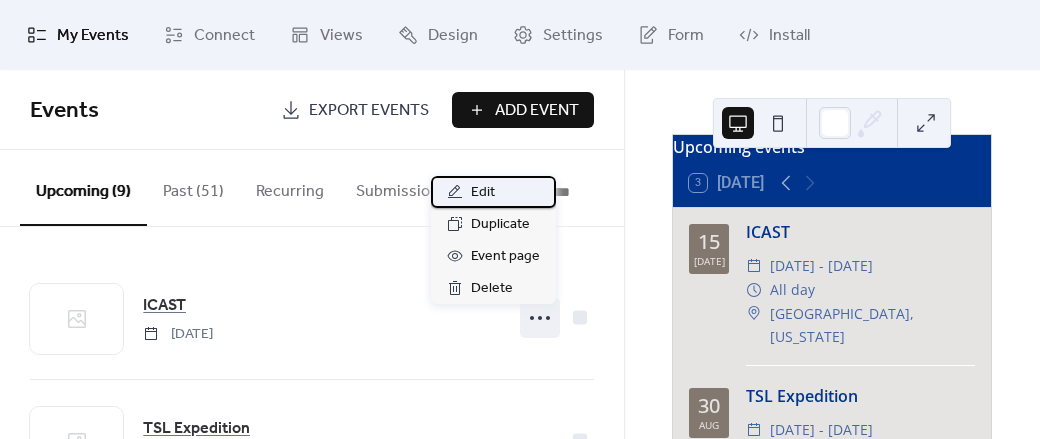 click on "Edit" at bounding box center (483, 193) 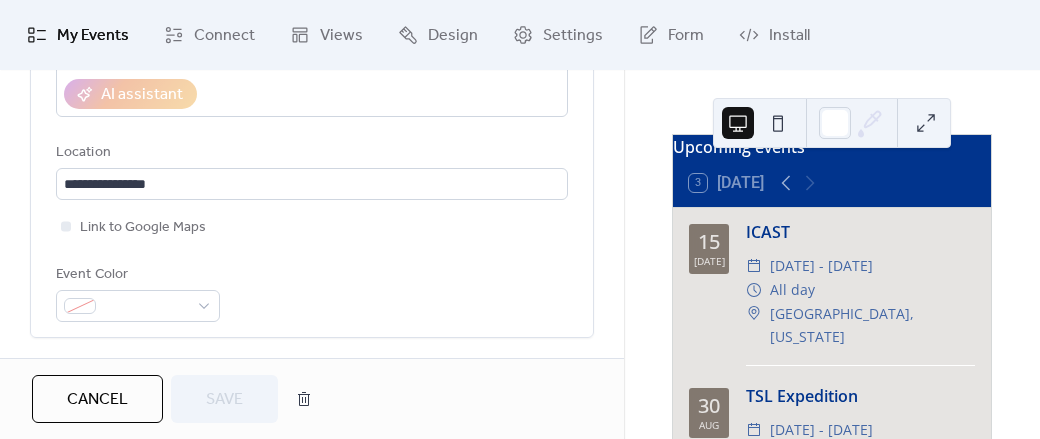 scroll, scrollTop: 402, scrollLeft: 0, axis: vertical 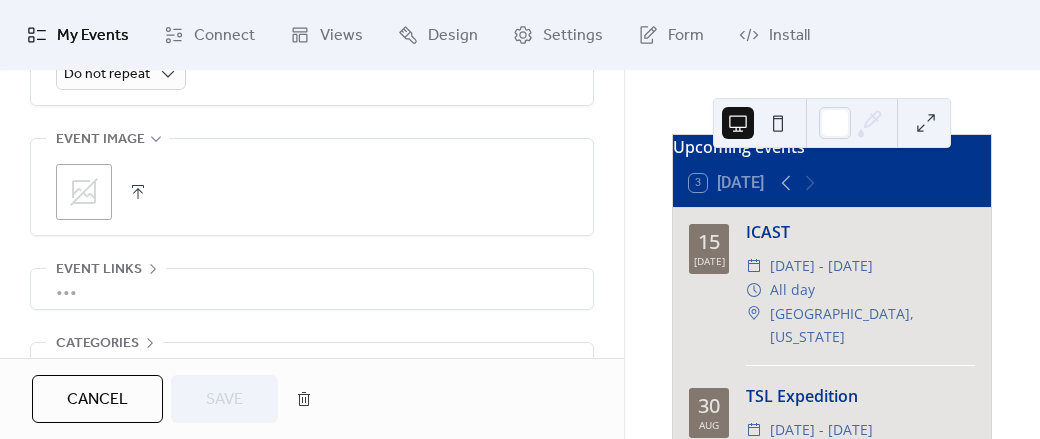 click at bounding box center [138, 192] 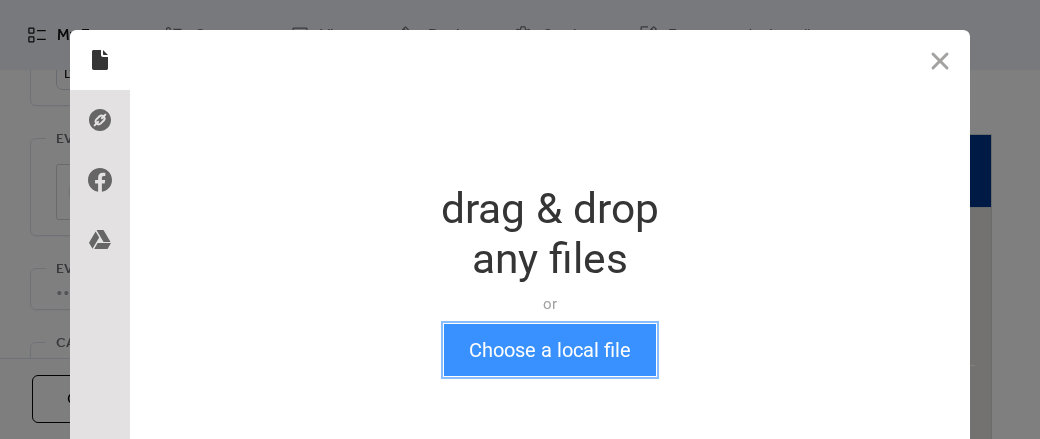 click on "Choose a local file" at bounding box center (550, 350) 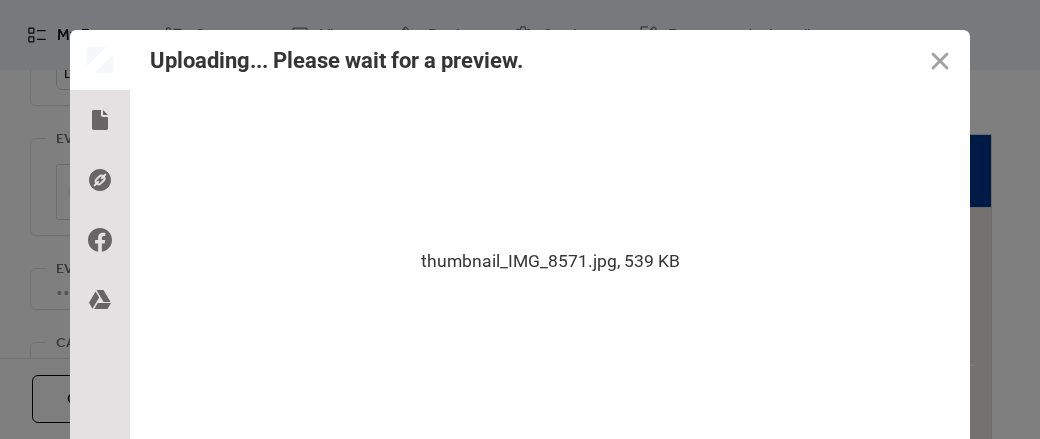 scroll, scrollTop: 120, scrollLeft: 0, axis: vertical 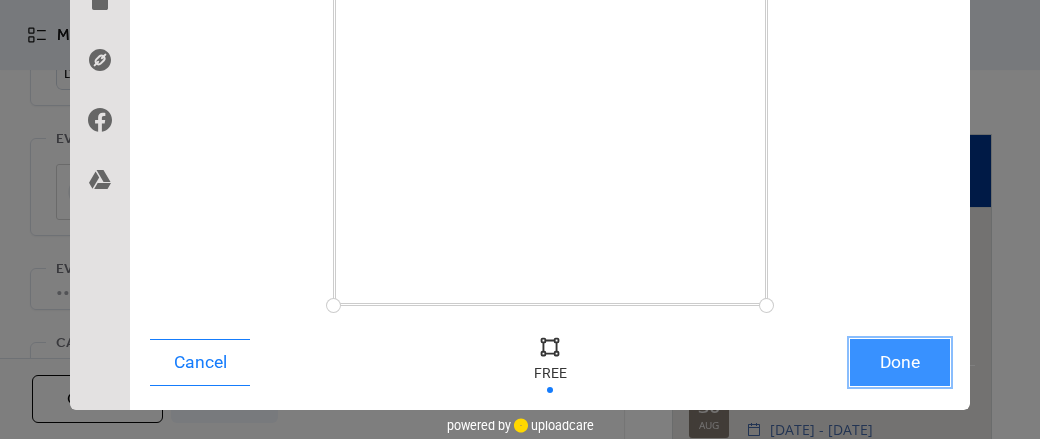 click on "Done" at bounding box center (900, 362) 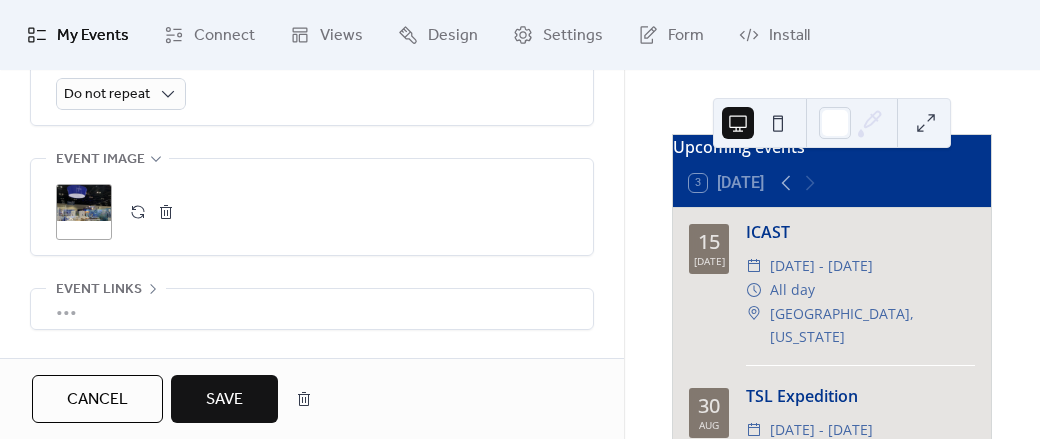 scroll, scrollTop: 1068, scrollLeft: 0, axis: vertical 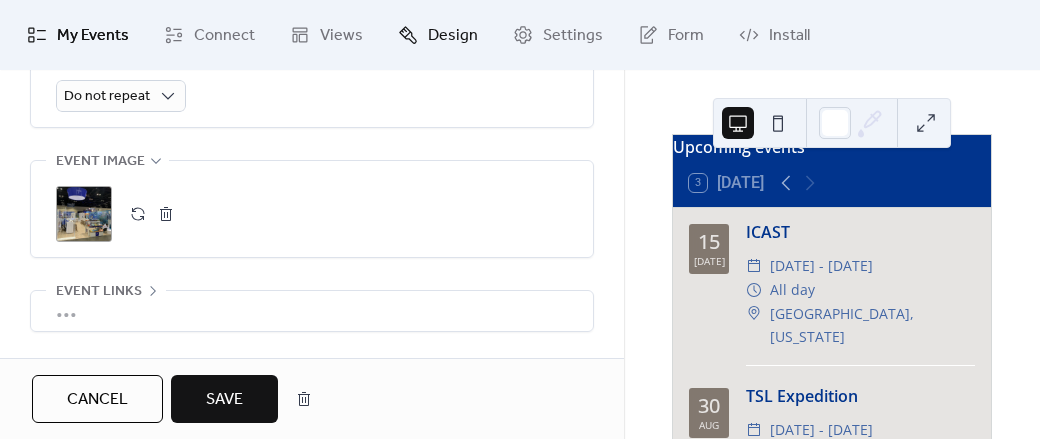 click on "Design" at bounding box center [453, 36] 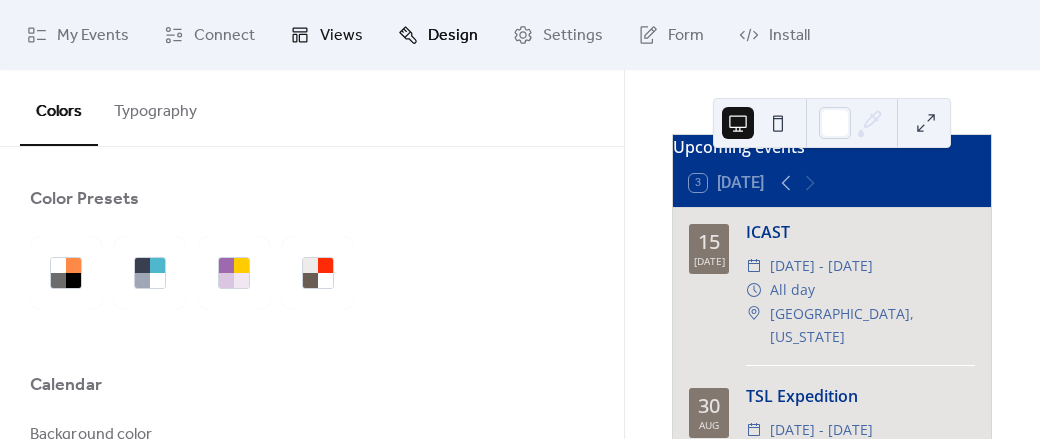 click on "Views" at bounding box center (326, 35) 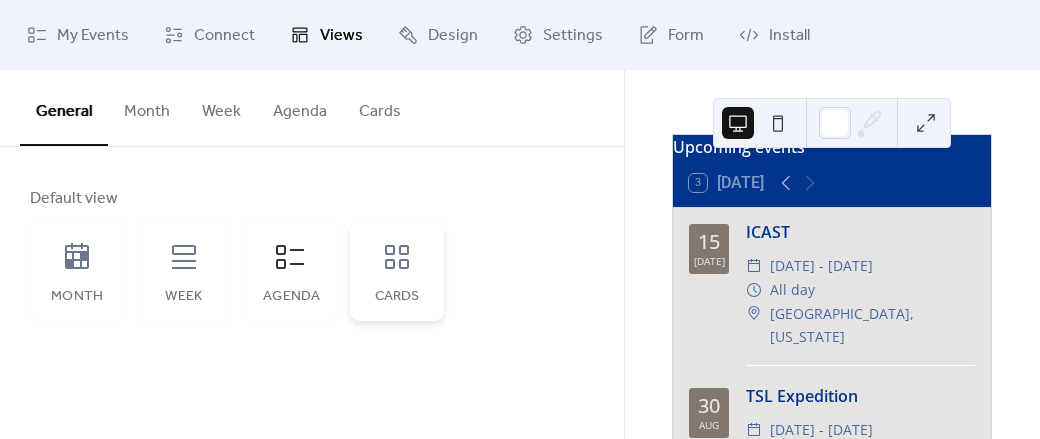 click on "Cards" at bounding box center (397, 271) 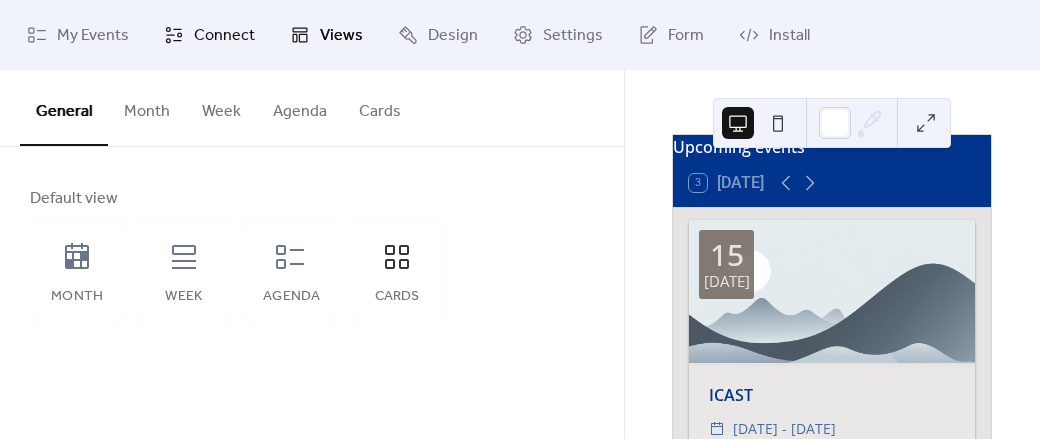 click on "Connect" at bounding box center [224, 36] 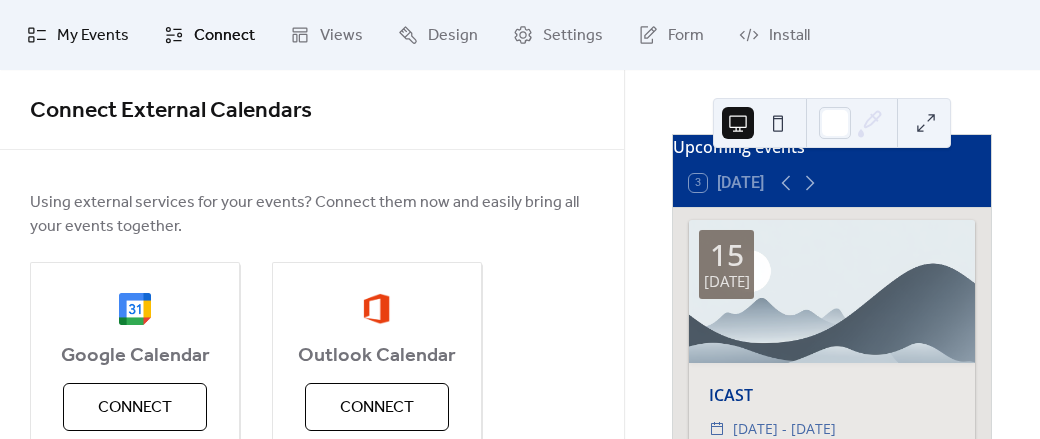 click on "My Events" at bounding box center (93, 36) 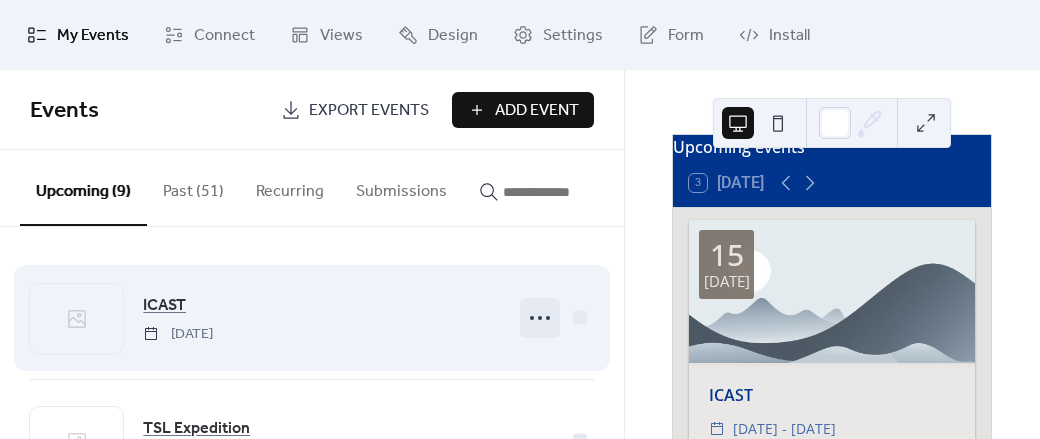 click 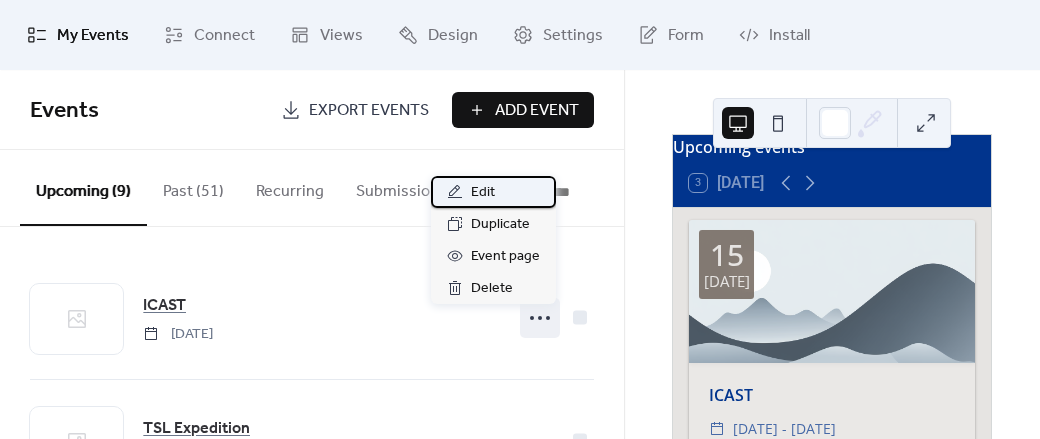 click on "Edit" at bounding box center [483, 193] 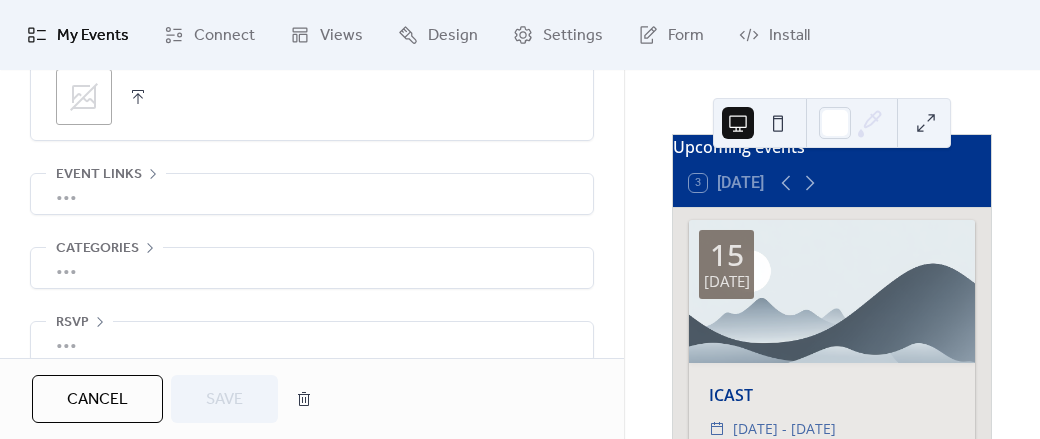 scroll, scrollTop: 1192, scrollLeft: 0, axis: vertical 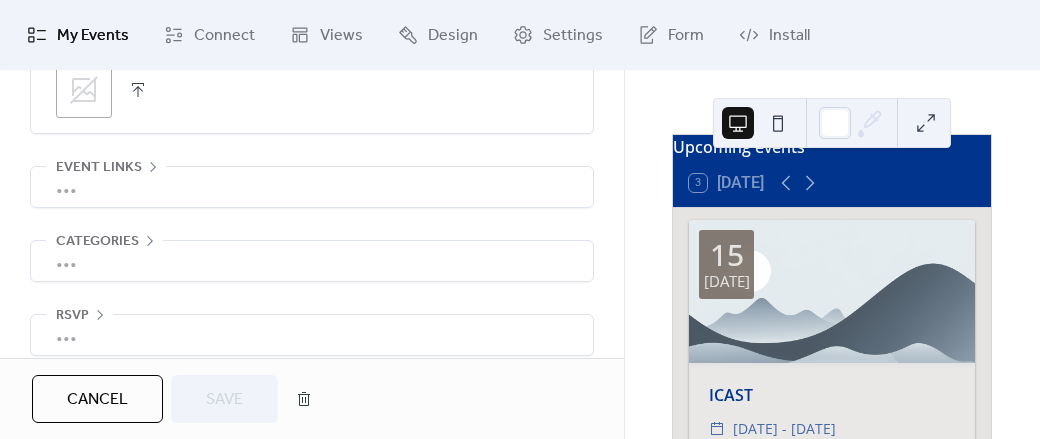click at bounding box center (138, 90) 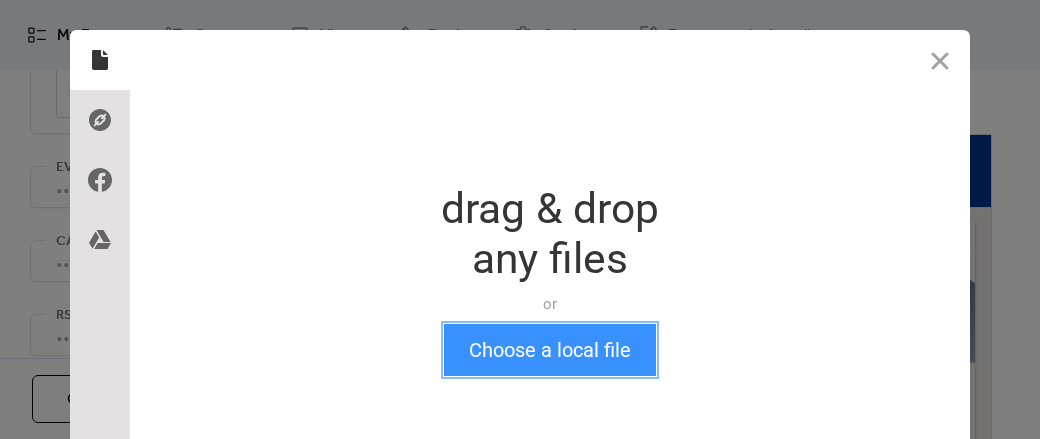 click on "Choose a local file" at bounding box center [550, 350] 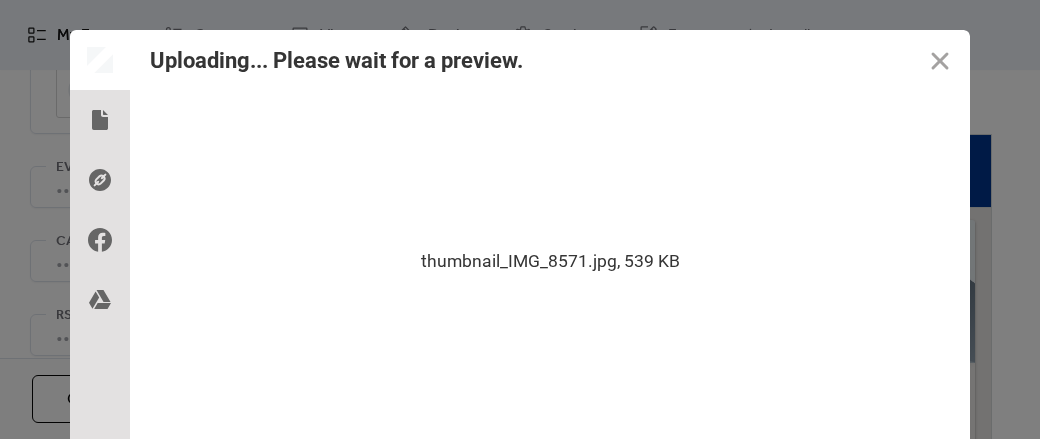 scroll, scrollTop: 120, scrollLeft: 0, axis: vertical 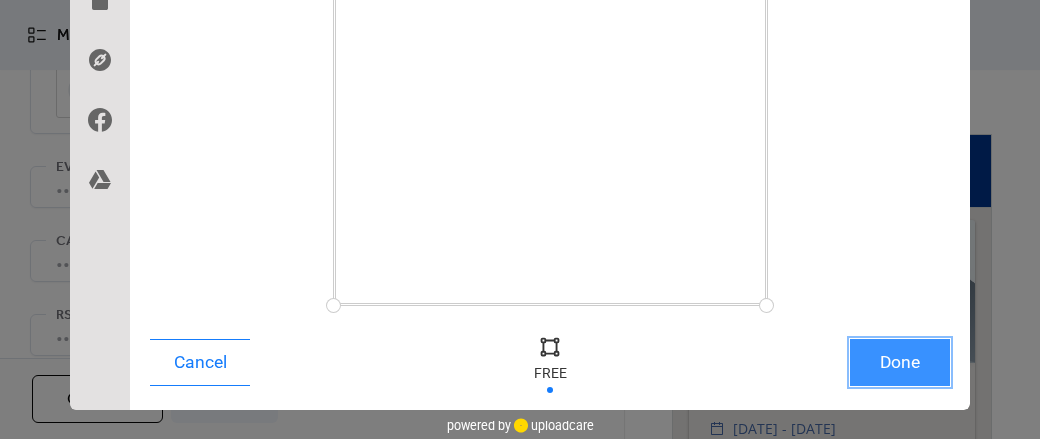 click on "Done" at bounding box center [900, 362] 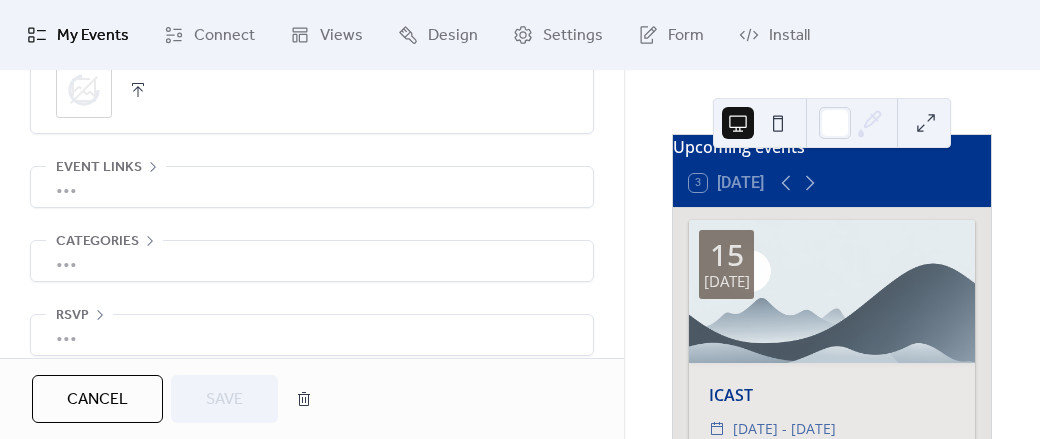 scroll, scrollTop: 1208, scrollLeft: 0, axis: vertical 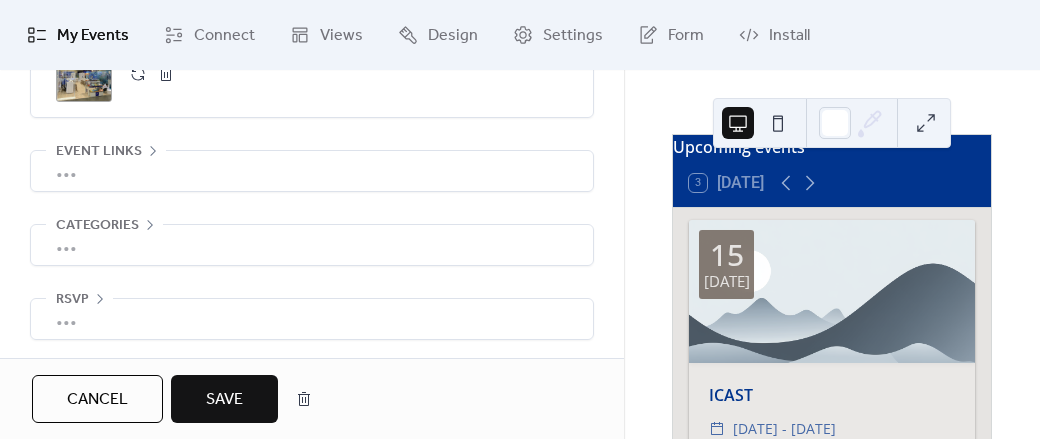 click on "Save" at bounding box center (224, 400) 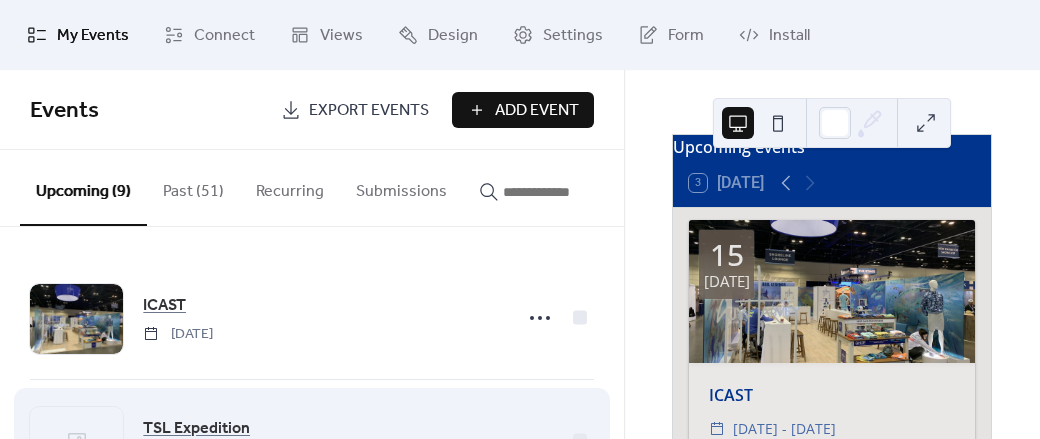 scroll, scrollTop: 143, scrollLeft: 0, axis: vertical 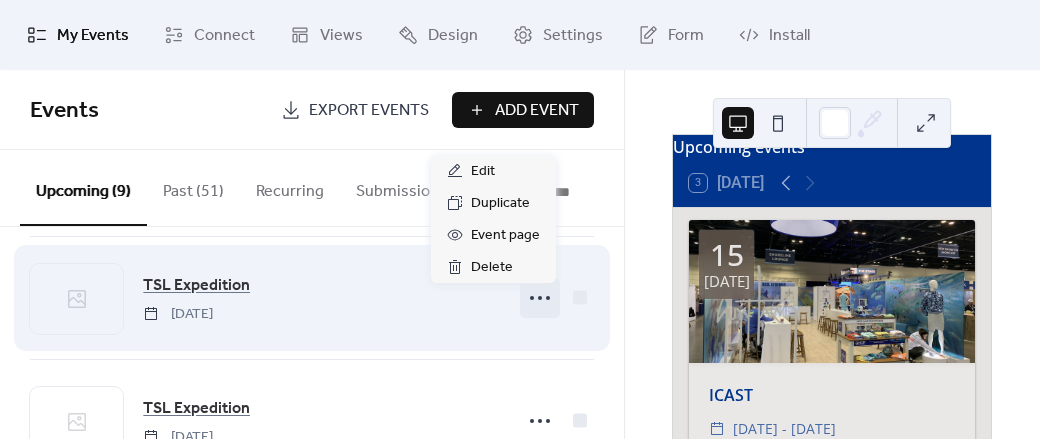 click 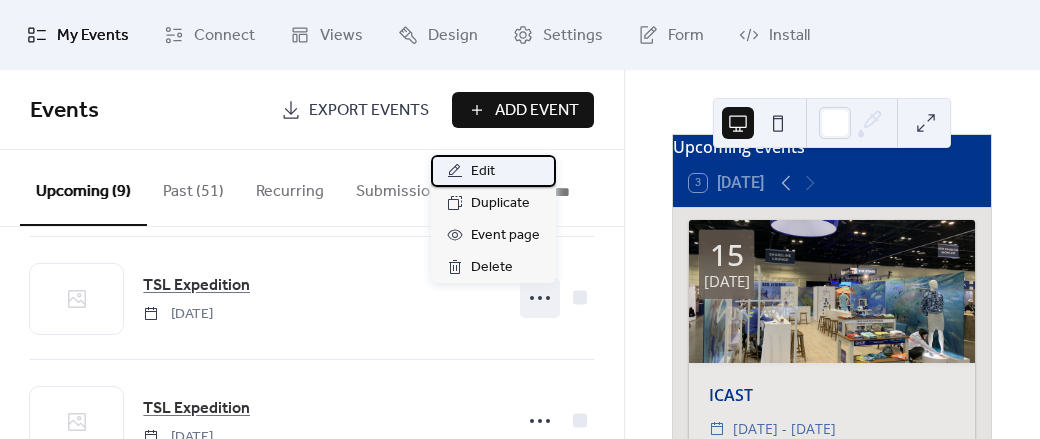 click on "Edit" at bounding box center (493, 171) 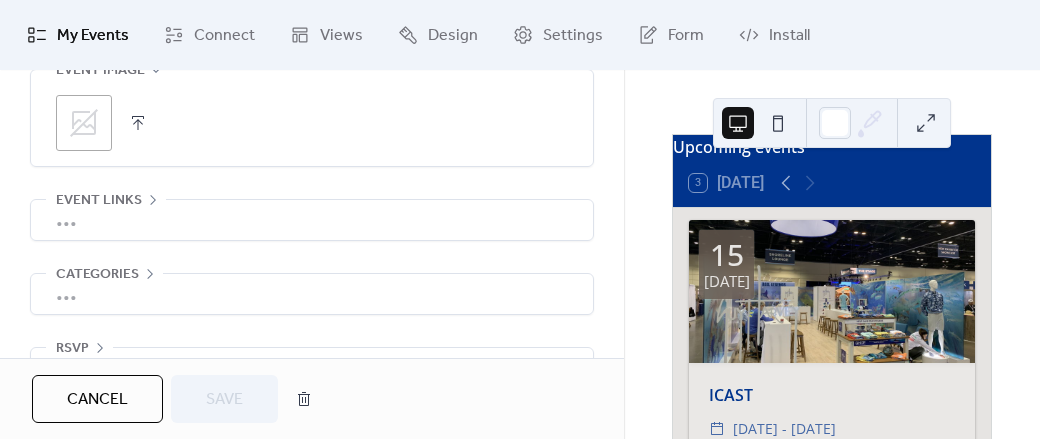 scroll, scrollTop: 1162, scrollLeft: 0, axis: vertical 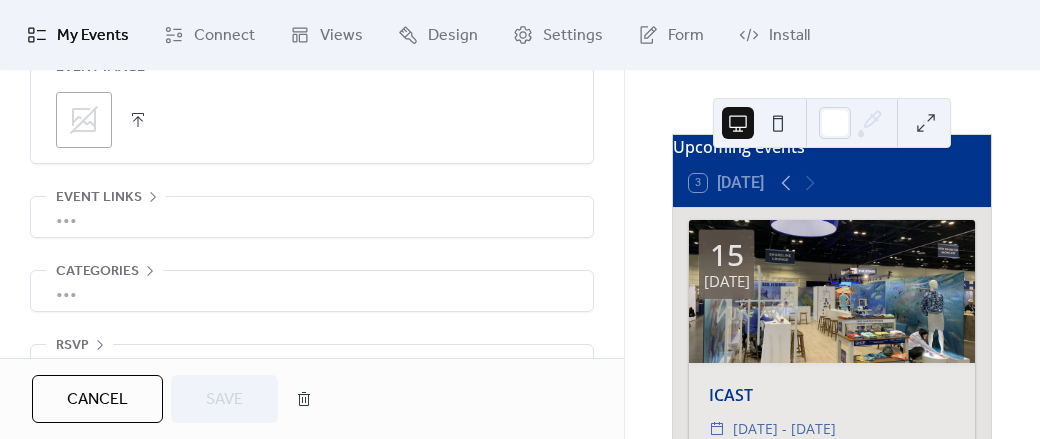 click at bounding box center (138, 120) 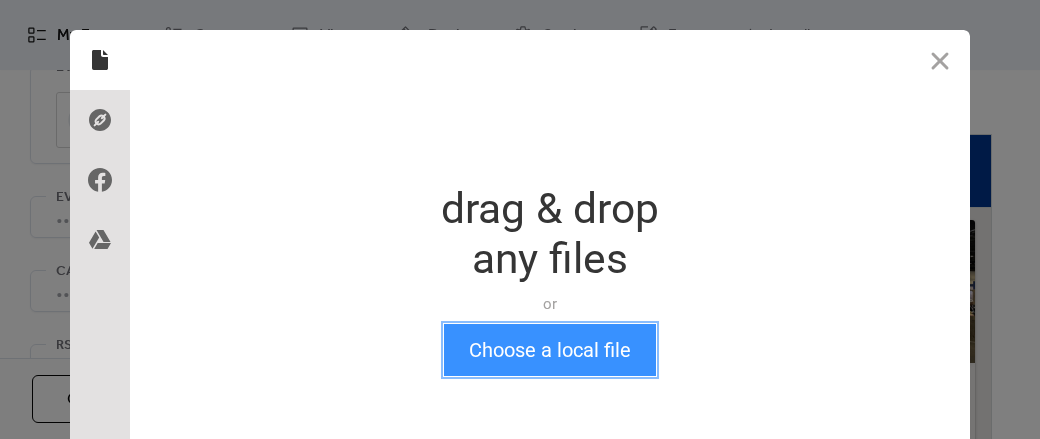 click on "Choose a local file" at bounding box center [550, 350] 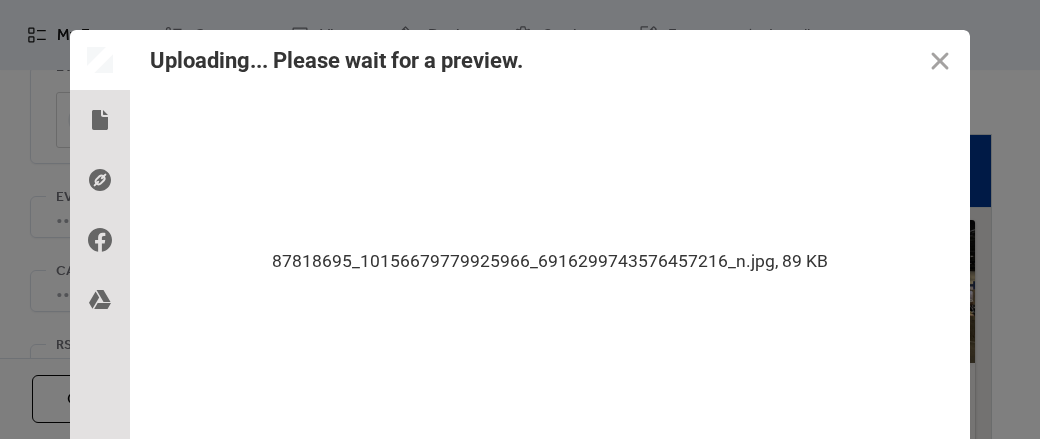 scroll, scrollTop: 120, scrollLeft: 0, axis: vertical 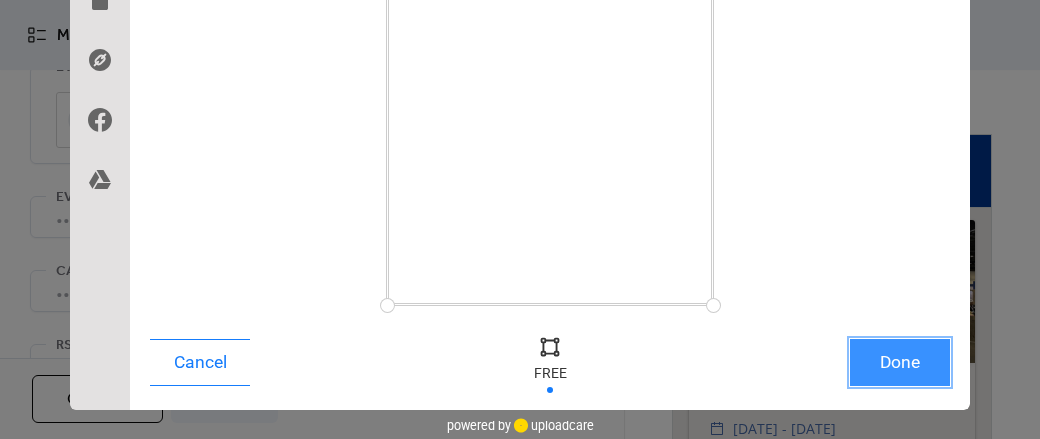 click on "Done" at bounding box center (900, 362) 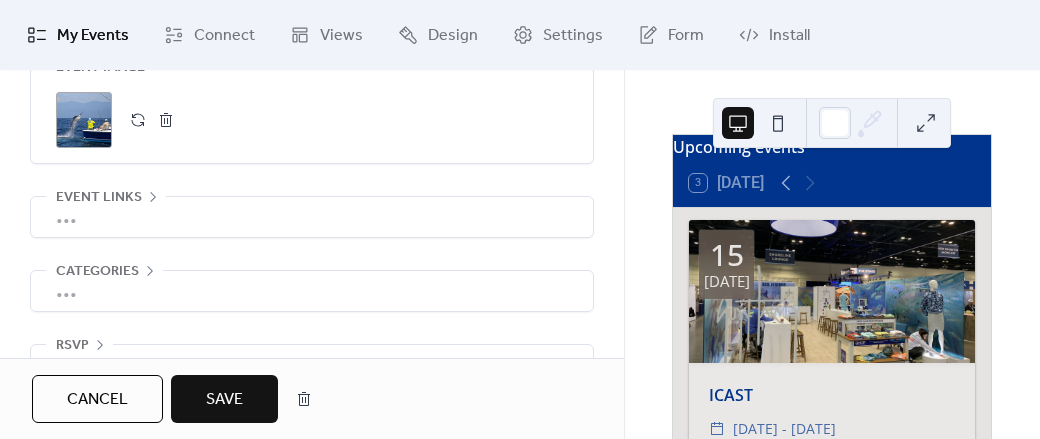 click on "Save" at bounding box center [224, 399] 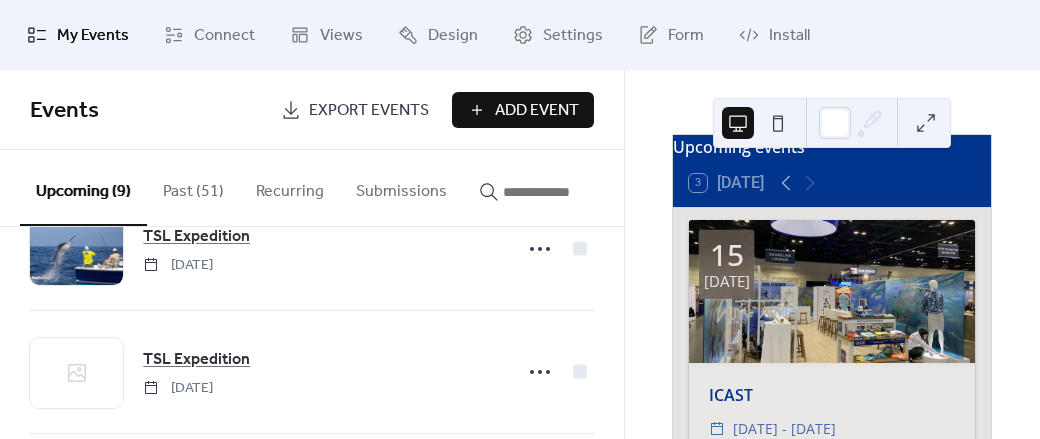 scroll, scrollTop: 256, scrollLeft: 0, axis: vertical 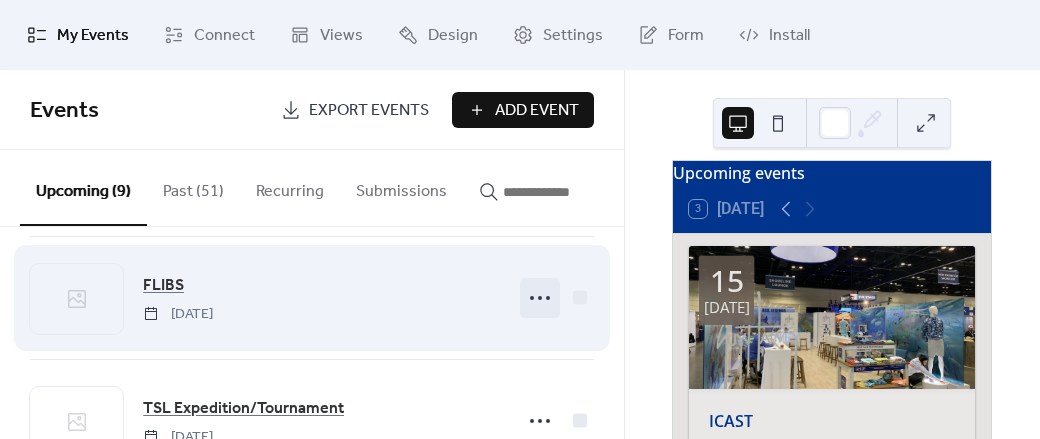 click 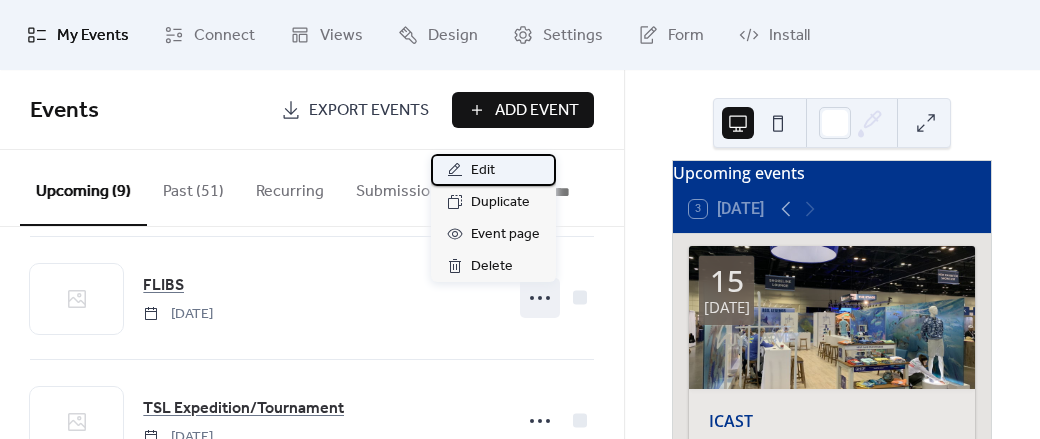 click on "Edit" at bounding box center (493, 170) 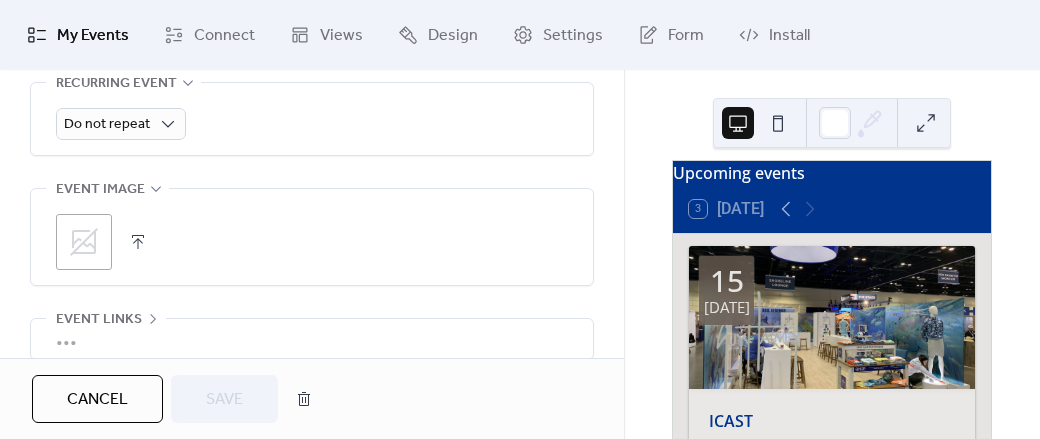 scroll, scrollTop: 1041, scrollLeft: 0, axis: vertical 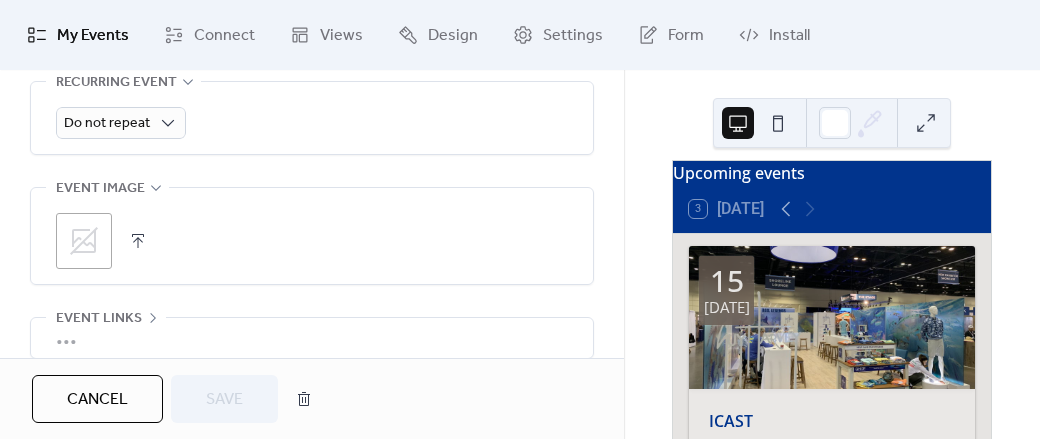 click at bounding box center [138, 241] 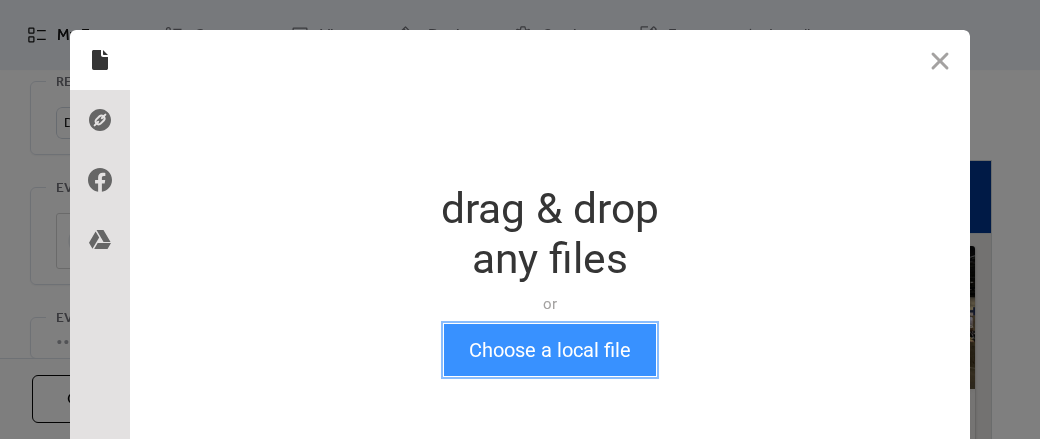 click on "Choose a local file" at bounding box center (550, 350) 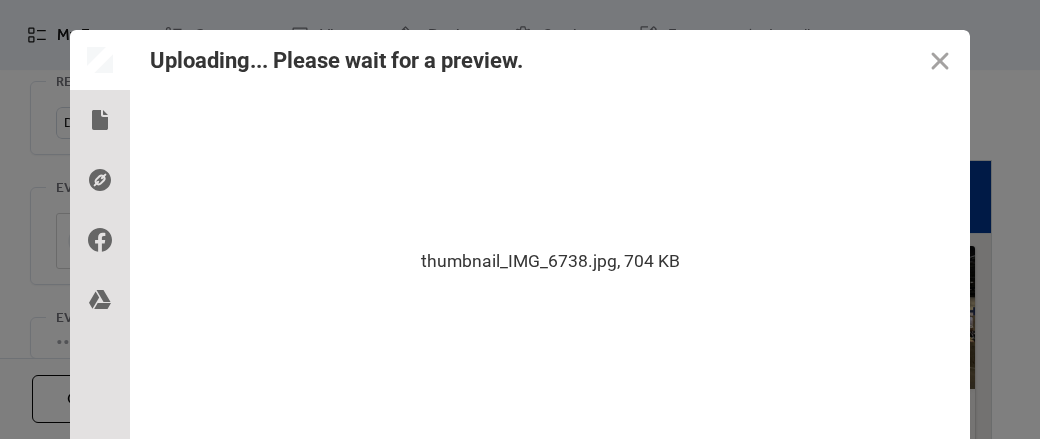 scroll, scrollTop: 120, scrollLeft: 0, axis: vertical 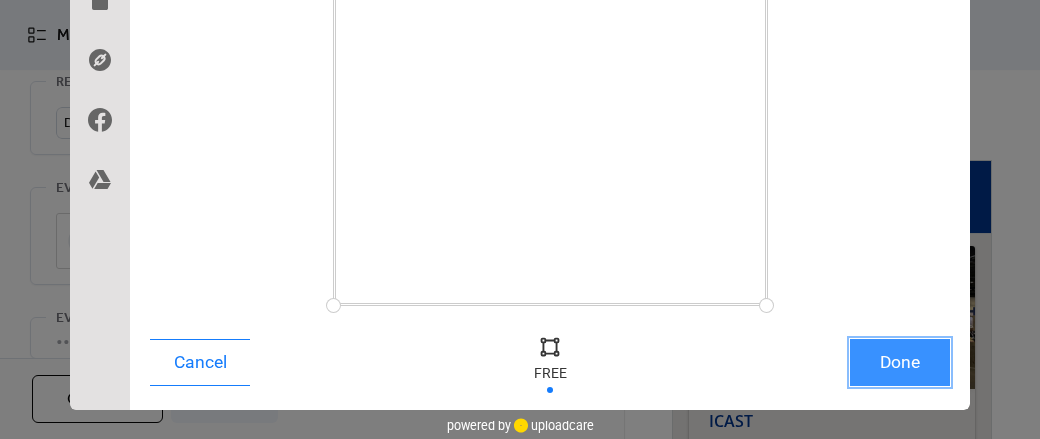 click on "Done" at bounding box center [900, 362] 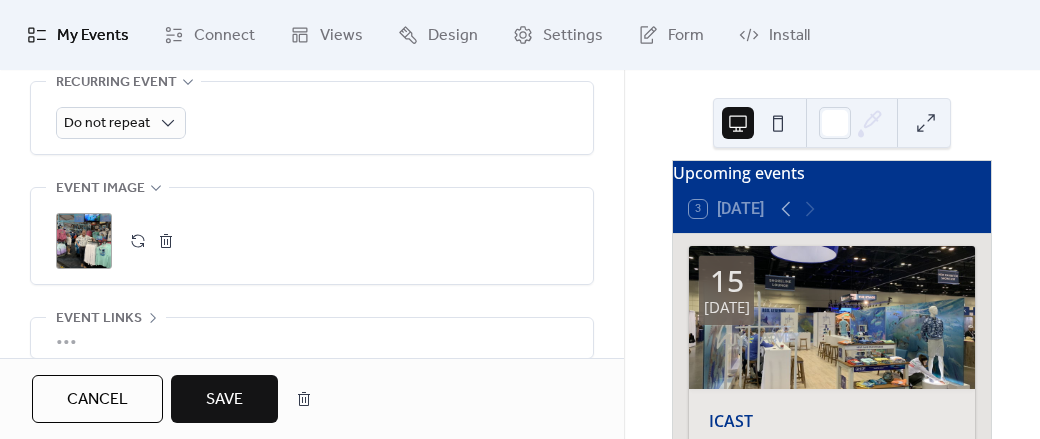 click on "Save" at bounding box center [224, 400] 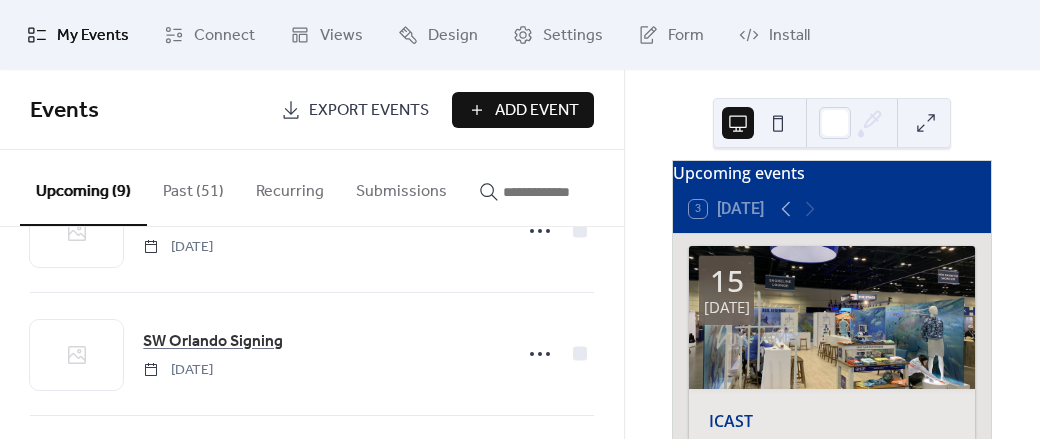 scroll, scrollTop: 580, scrollLeft: 0, axis: vertical 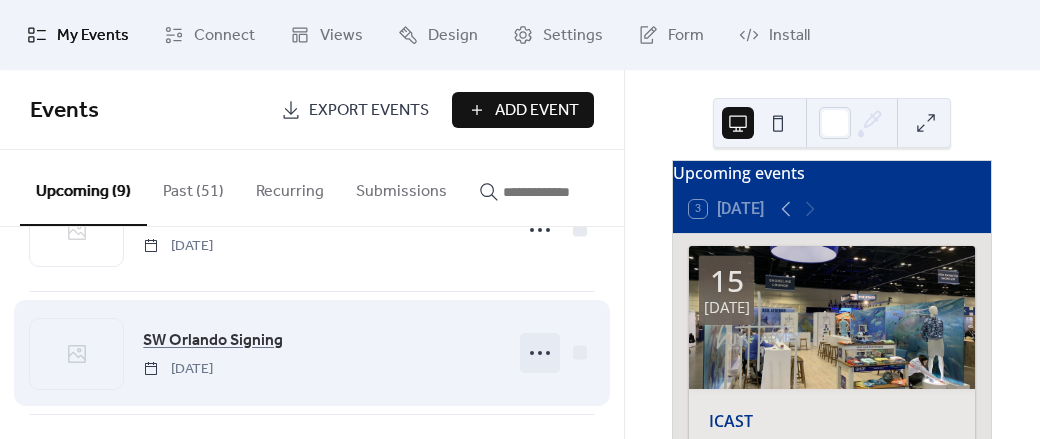 click 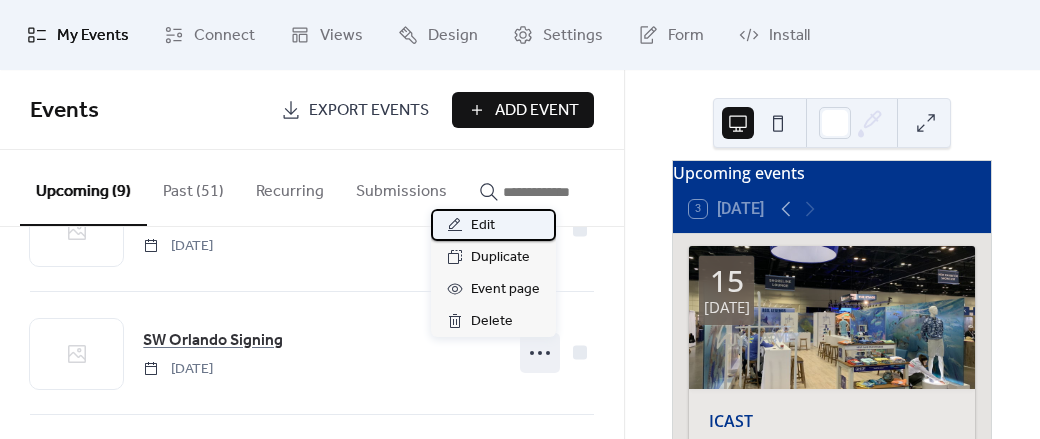 click on "Edit" at bounding box center (483, 226) 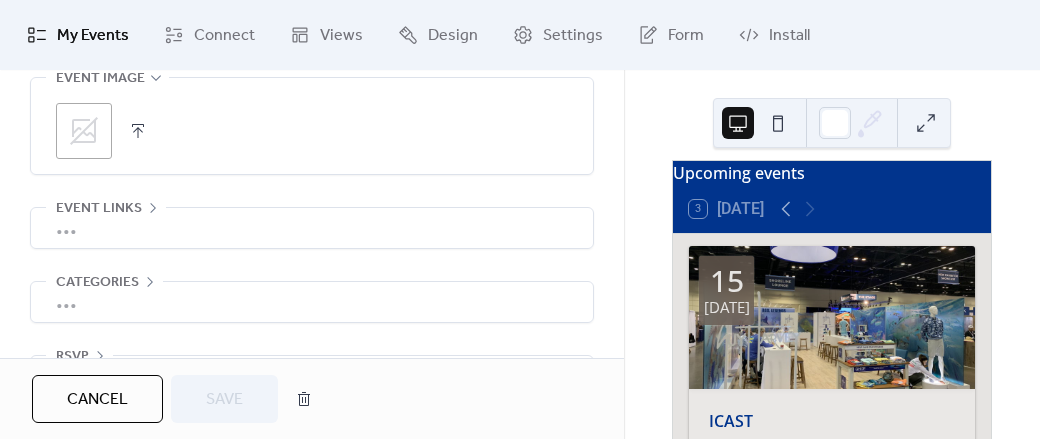 scroll, scrollTop: 1152, scrollLeft: 0, axis: vertical 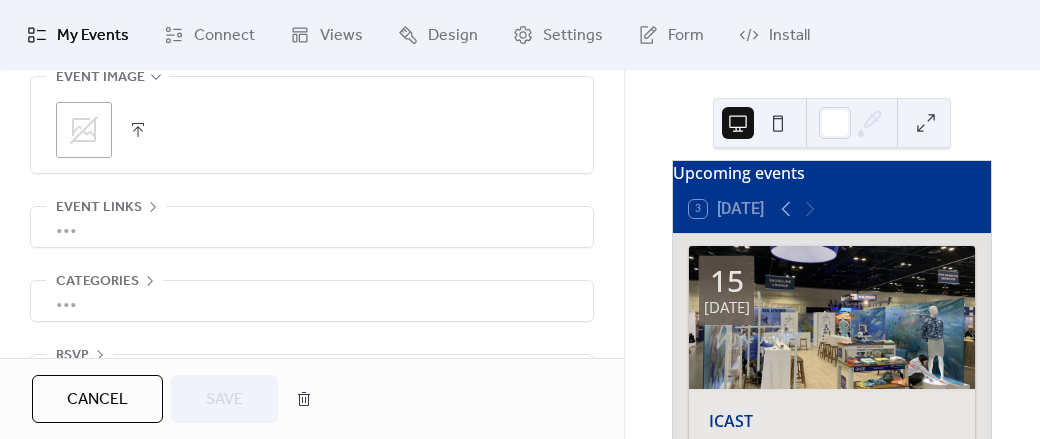 click at bounding box center (138, 130) 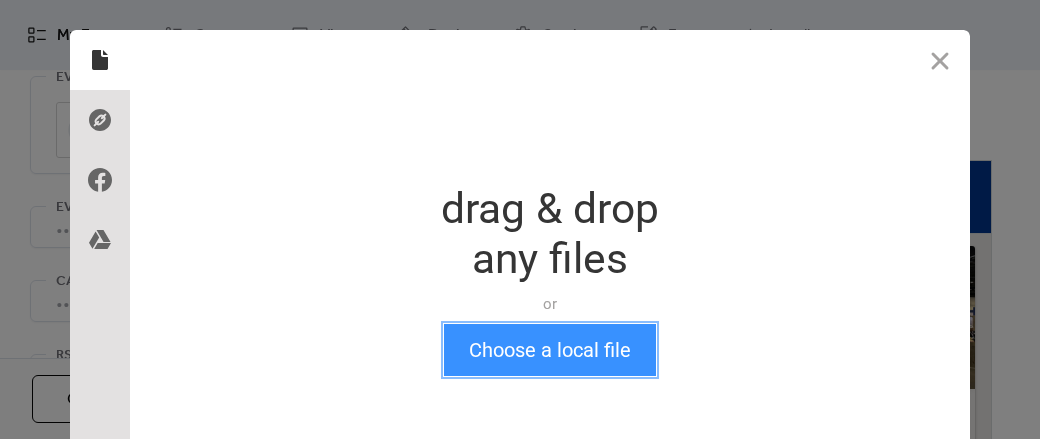 click on "Choose a local file" at bounding box center (550, 350) 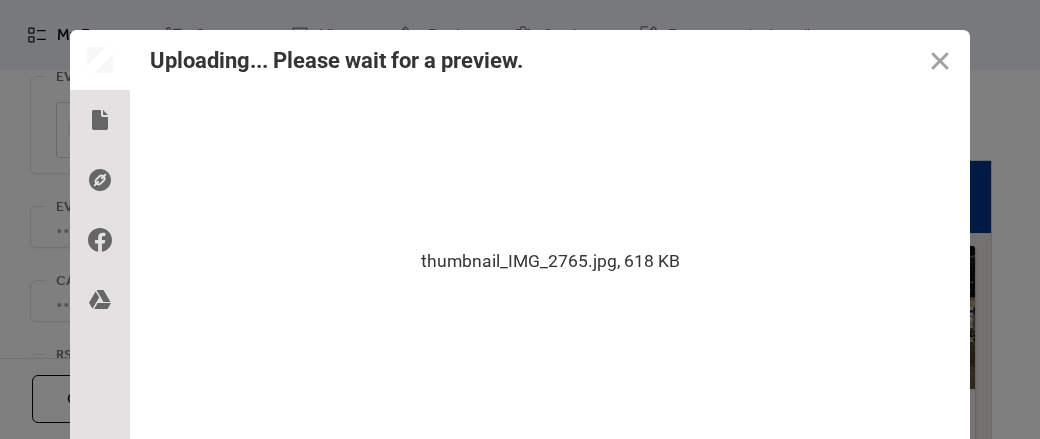 scroll, scrollTop: 120, scrollLeft: 0, axis: vertical 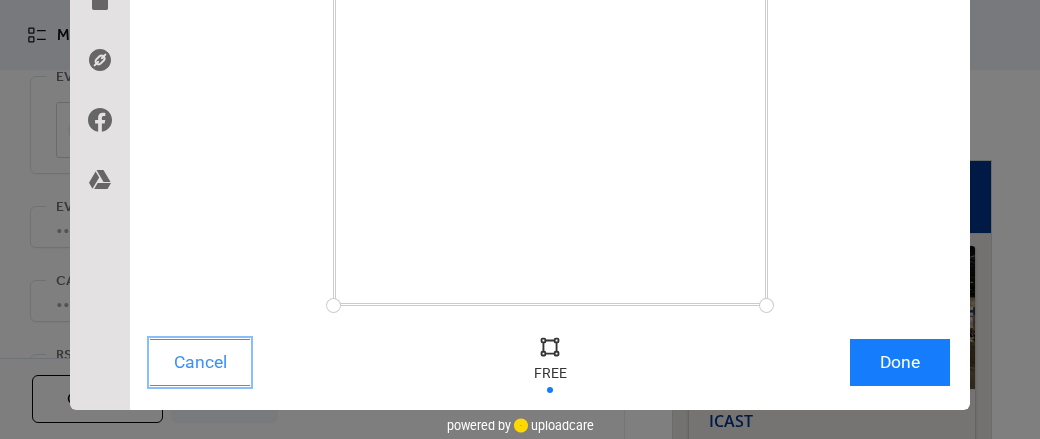 click on "Cancel" at bounding box center [200, 362] 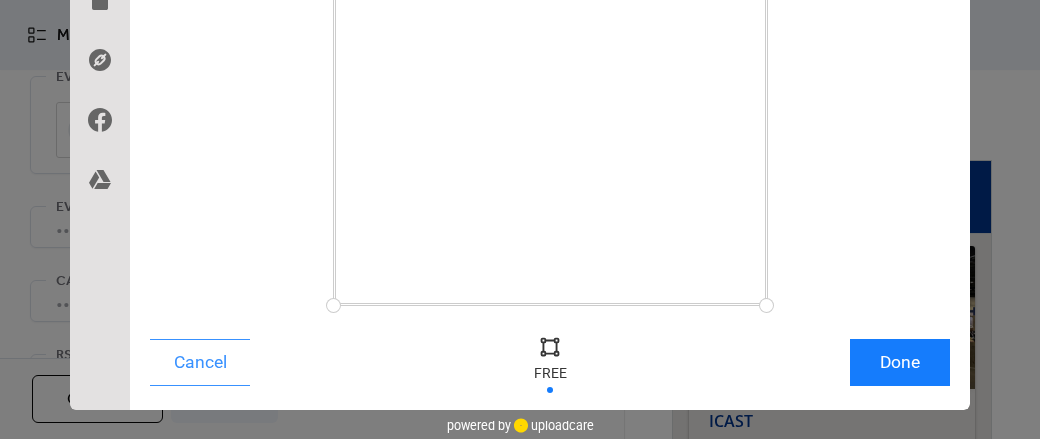 scroll, scrollTop: 60, scrollLeft: 0, axis: vertical 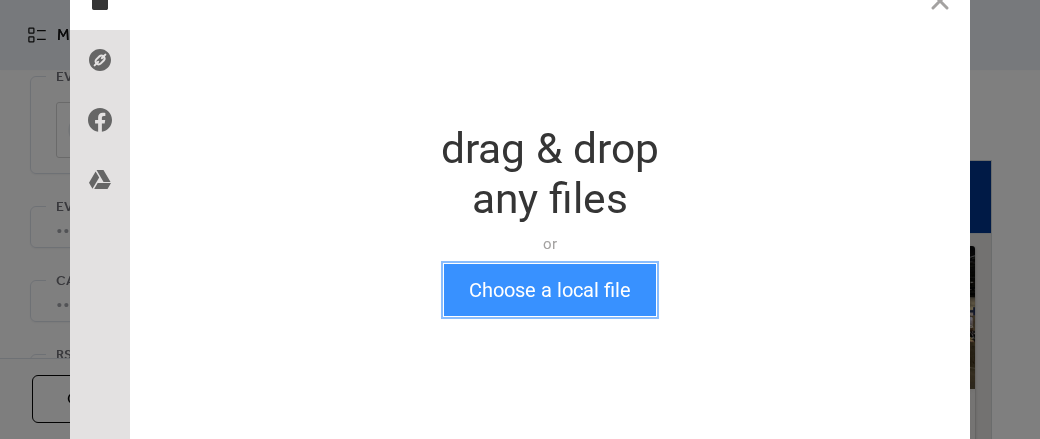 click on "Choose a local file" at bounding box center (550, 290) 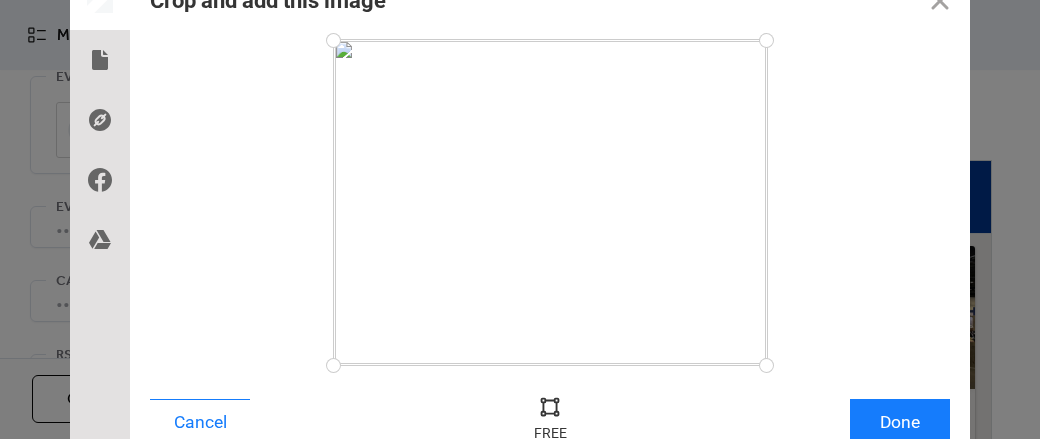 scroll, scrollTop: 66, scrollLeft: 0, axis: vertical 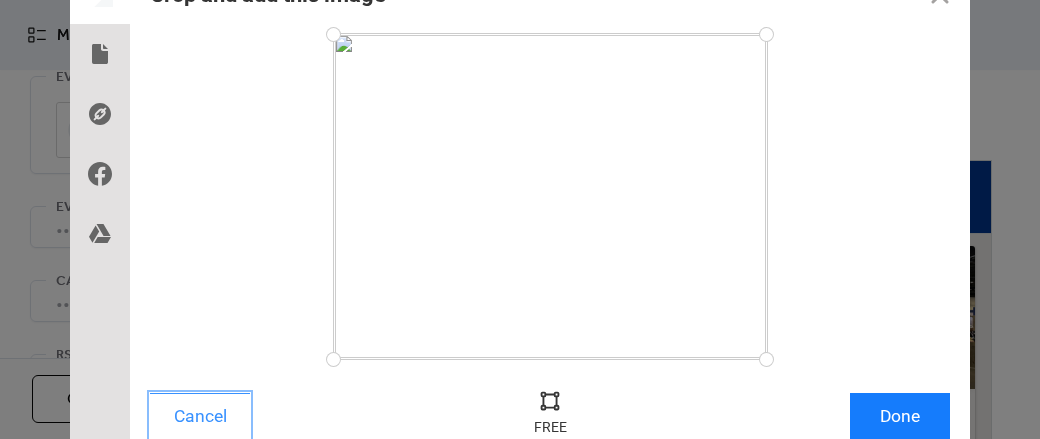 click on "Cancel" at bounding box center (200, 416) 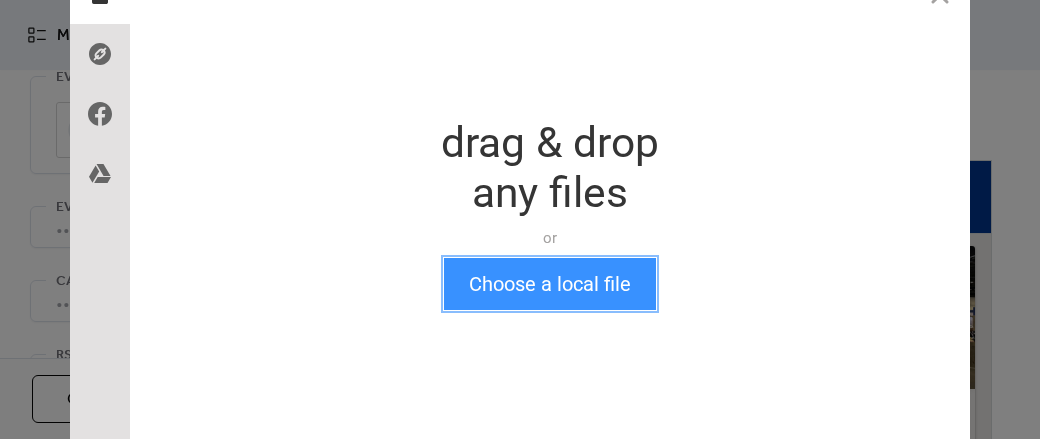 click on "Choose a local file" at bounding box center [550, 284] 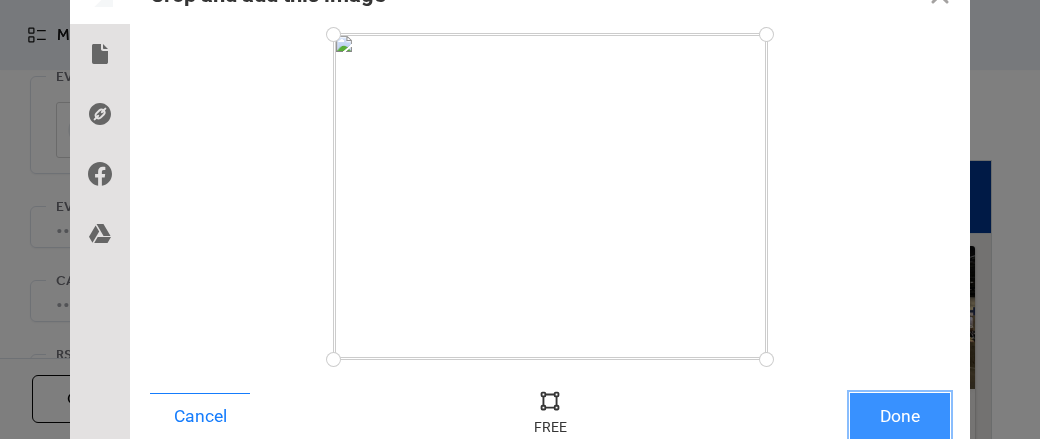 click on "Done" at bounding box center [900, 416] 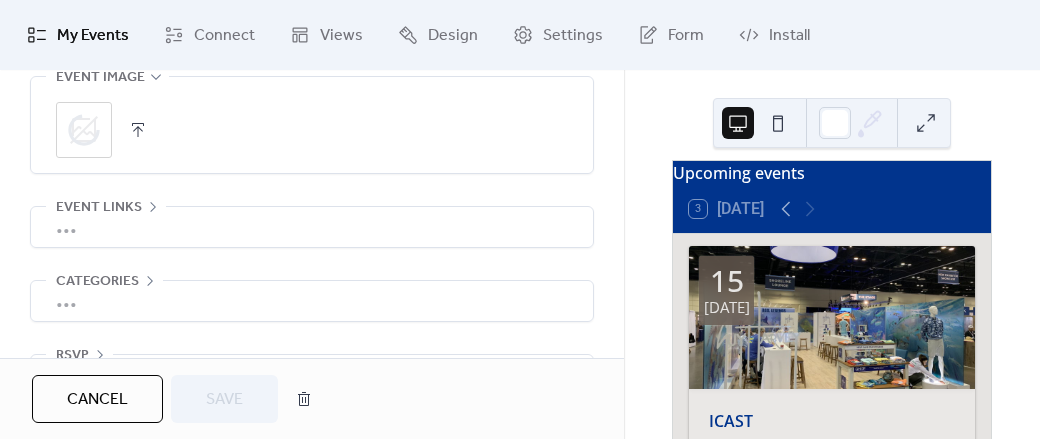 scroll, scrollTop: 1208, scrollLeft: 0, axis: vertical 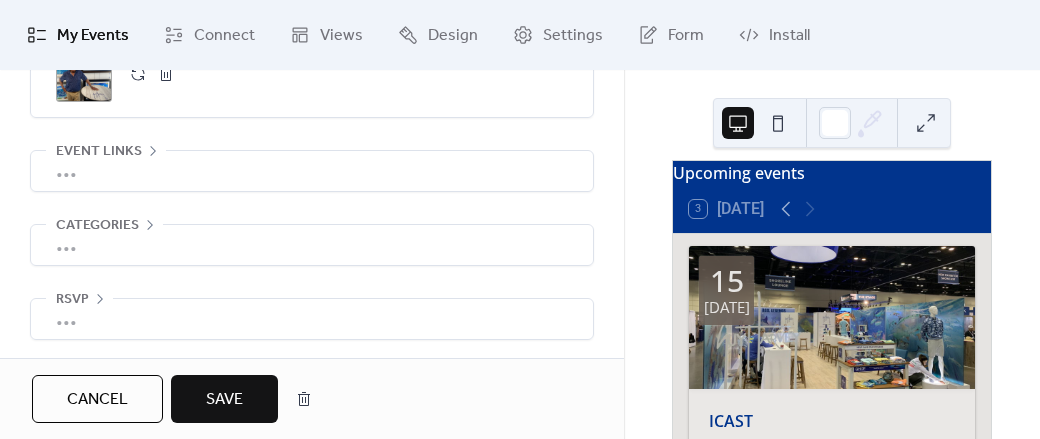 click on "Save" at bounding box center [224, 400] 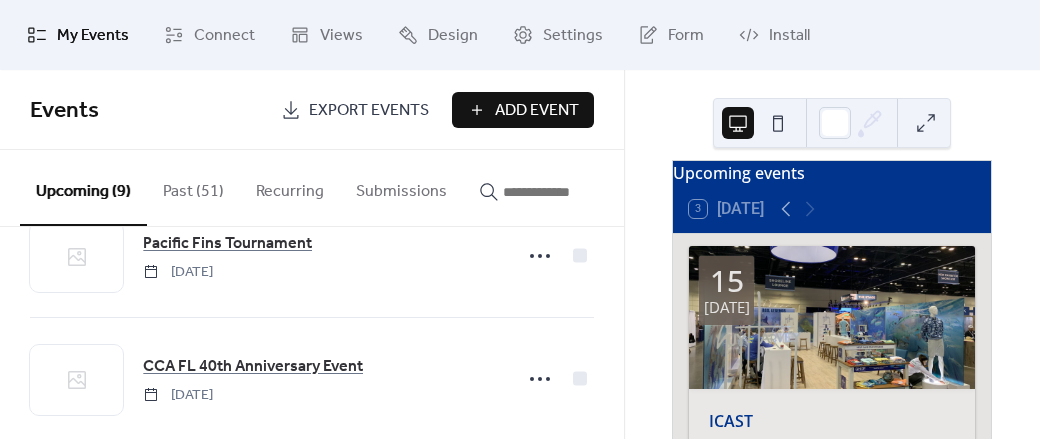 scroll, scrollTop: 766, scrollLeft: 0, axis: vertical 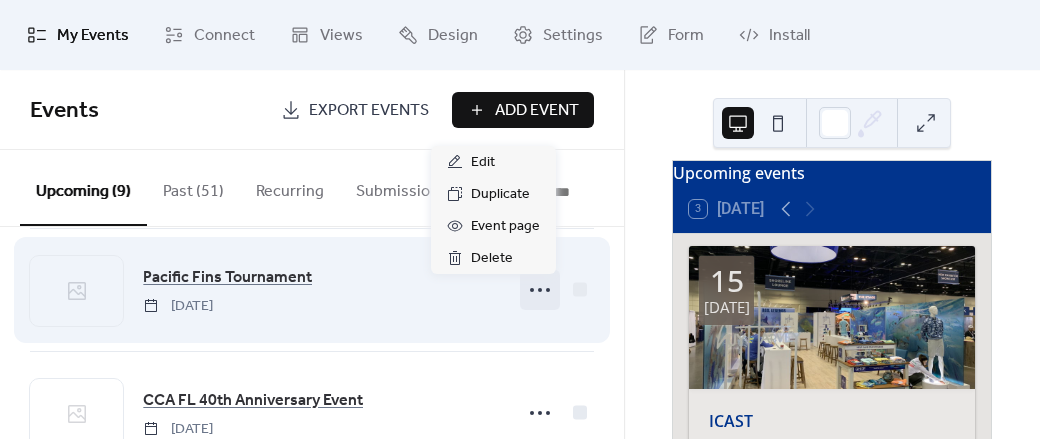 click 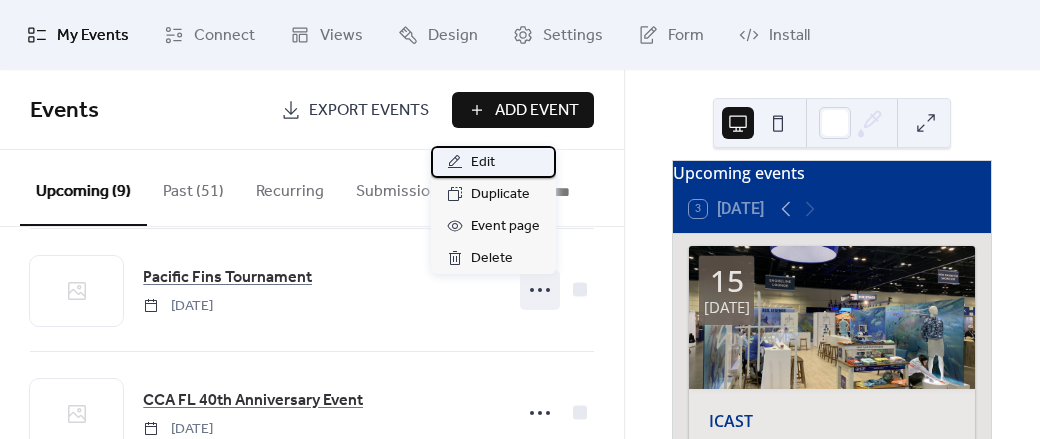 click on "Edit" at bounding box center (483, 163) 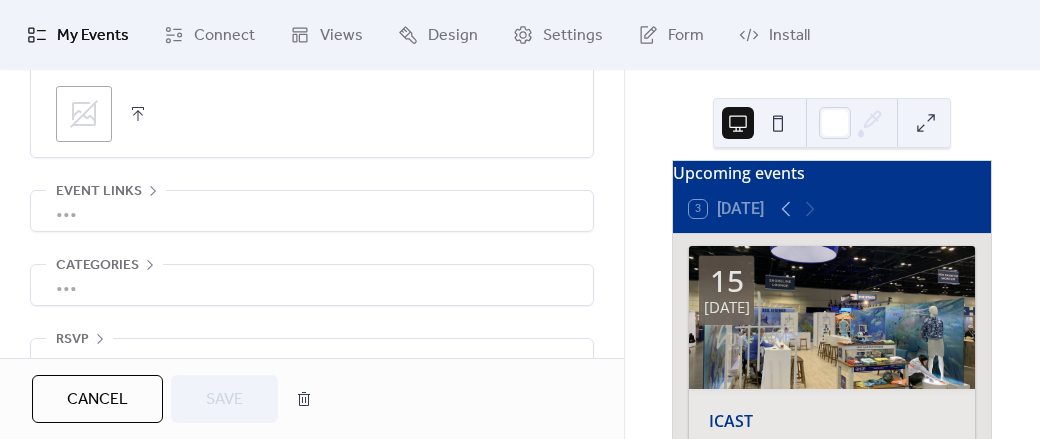 scroll, scrollTop: 1142, scrollLeft: 0, axis: vertical 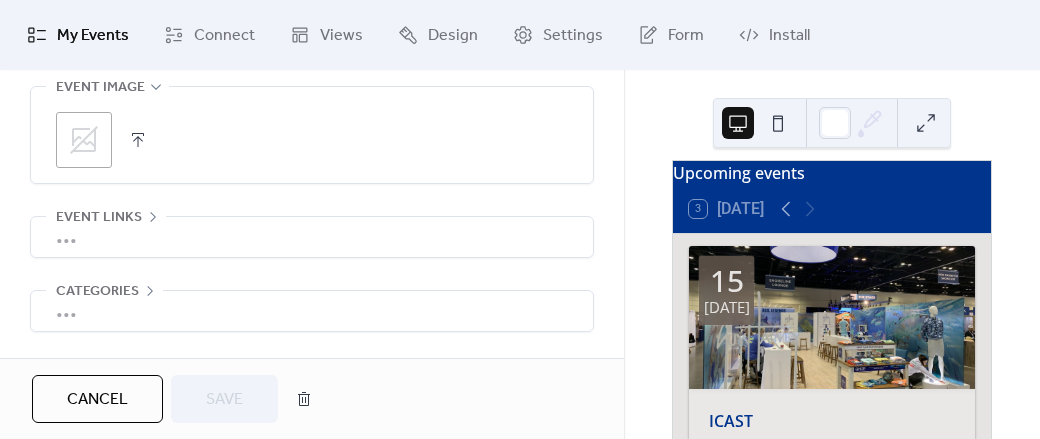 click at bounding box center [138, 140] 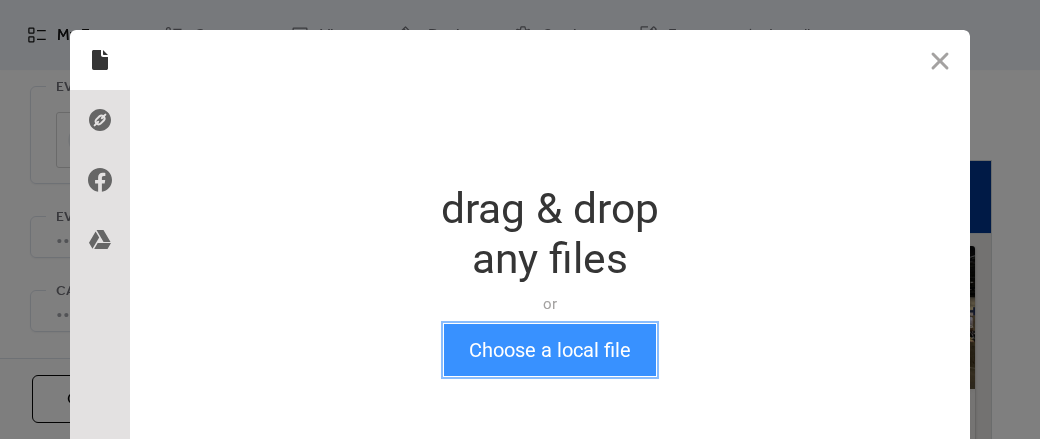 click on "Choose a local file" at bounding box center [550, 350] 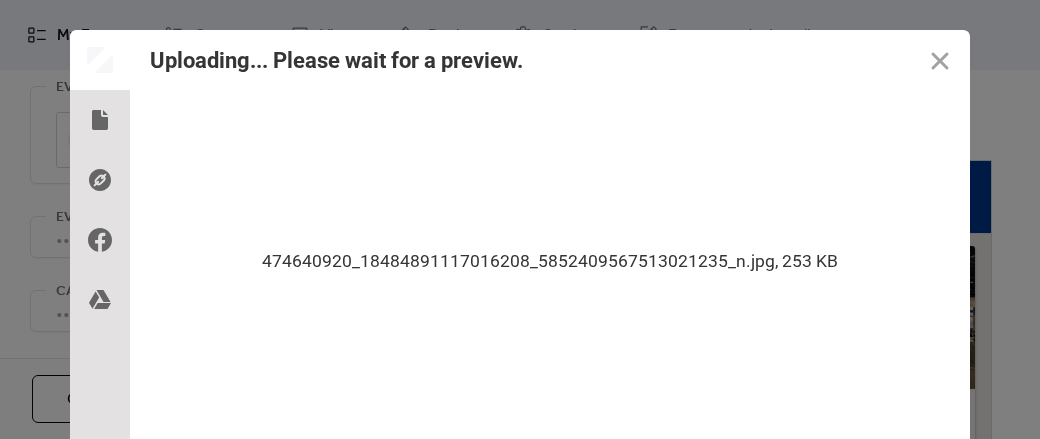 scroll, scrollTop: 120, scrollLeft: 0, axis: vertical 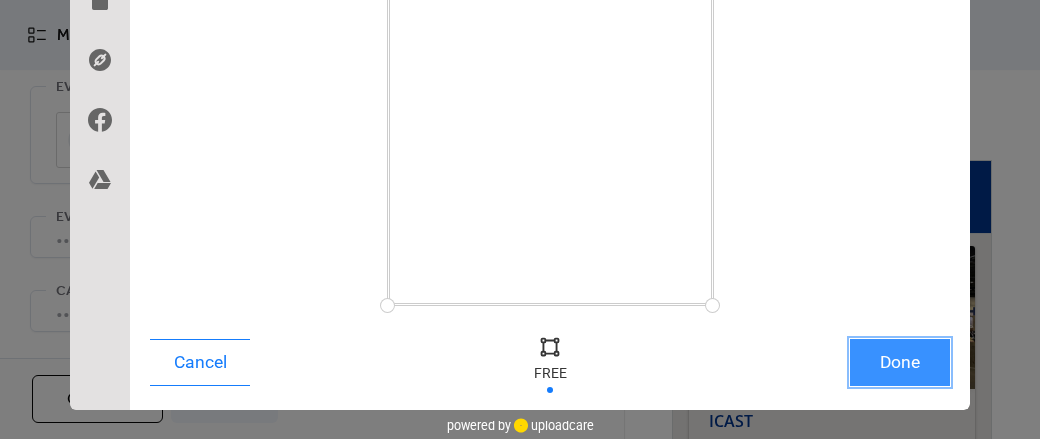 click on "Done" at bounding box center [900, 362] 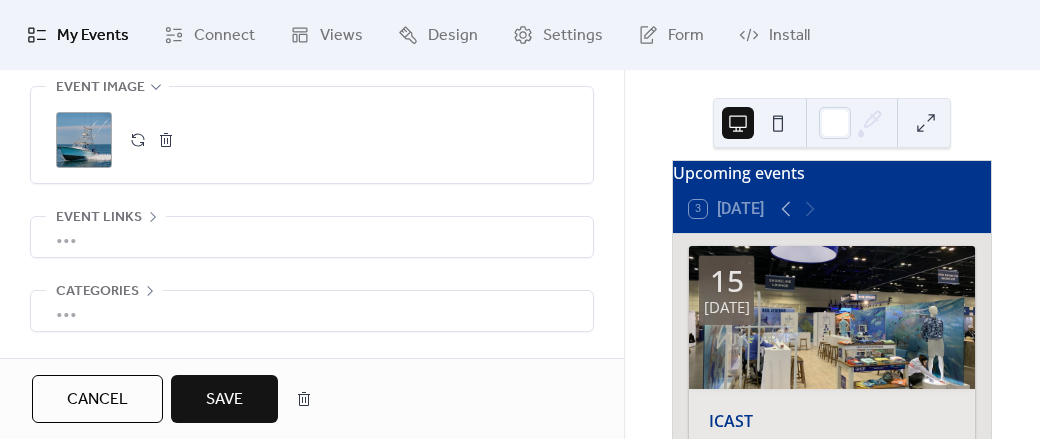click on "Save" at bounding box center [224, 399] 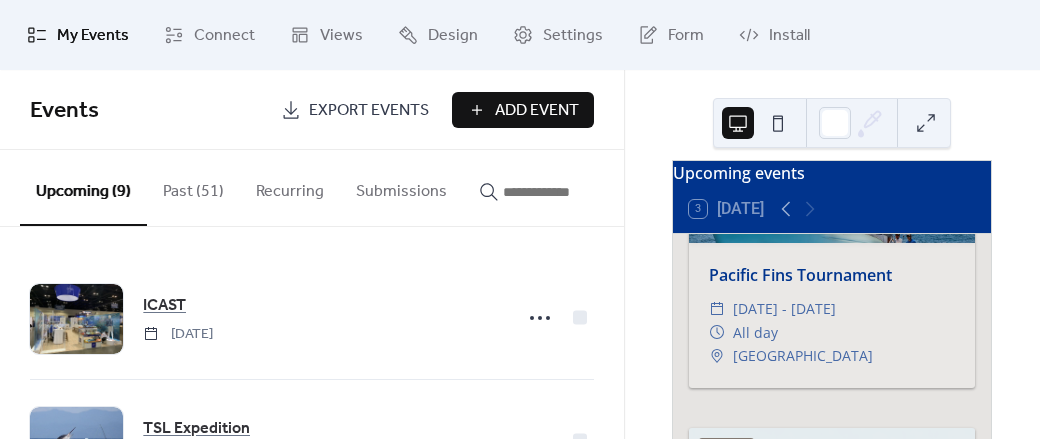 scroll, scrollTop: 2193, scrollLeft: 0, axis: vertical 